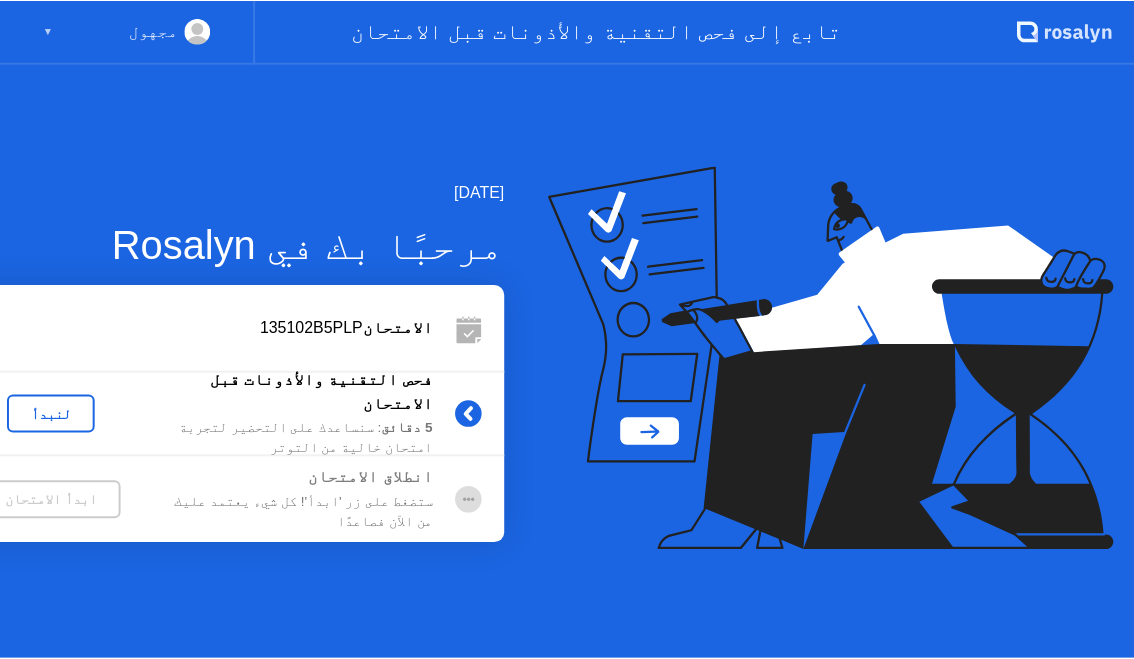 scroll, scrollTop: 0, scrollLeft: 0, axis: both 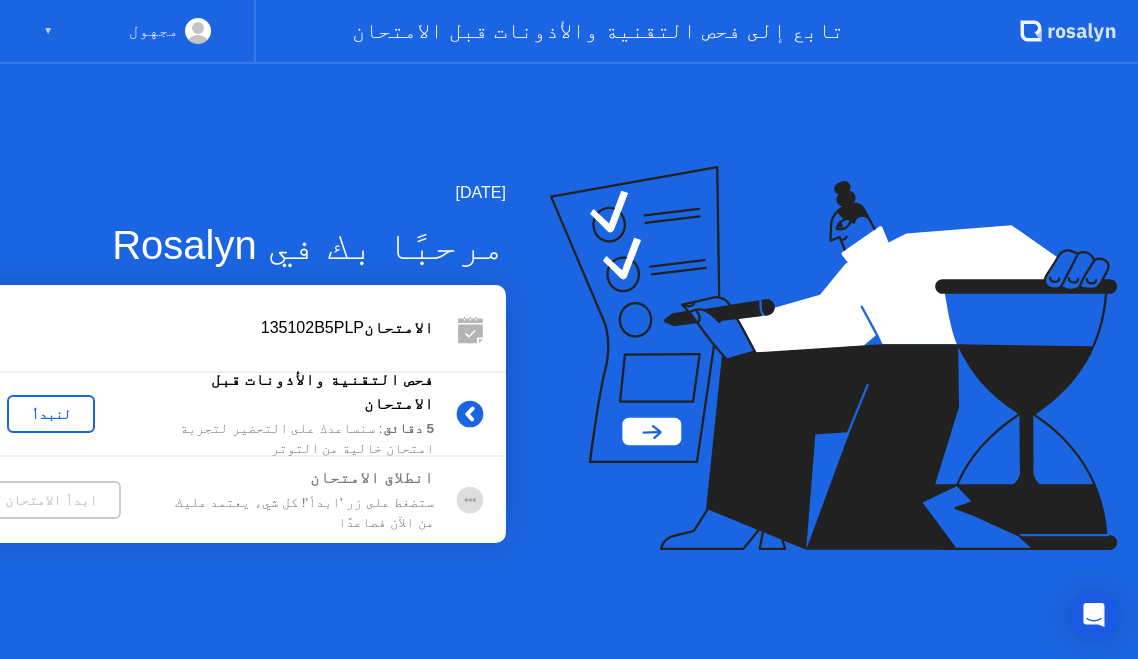 click on "لنبدأ" 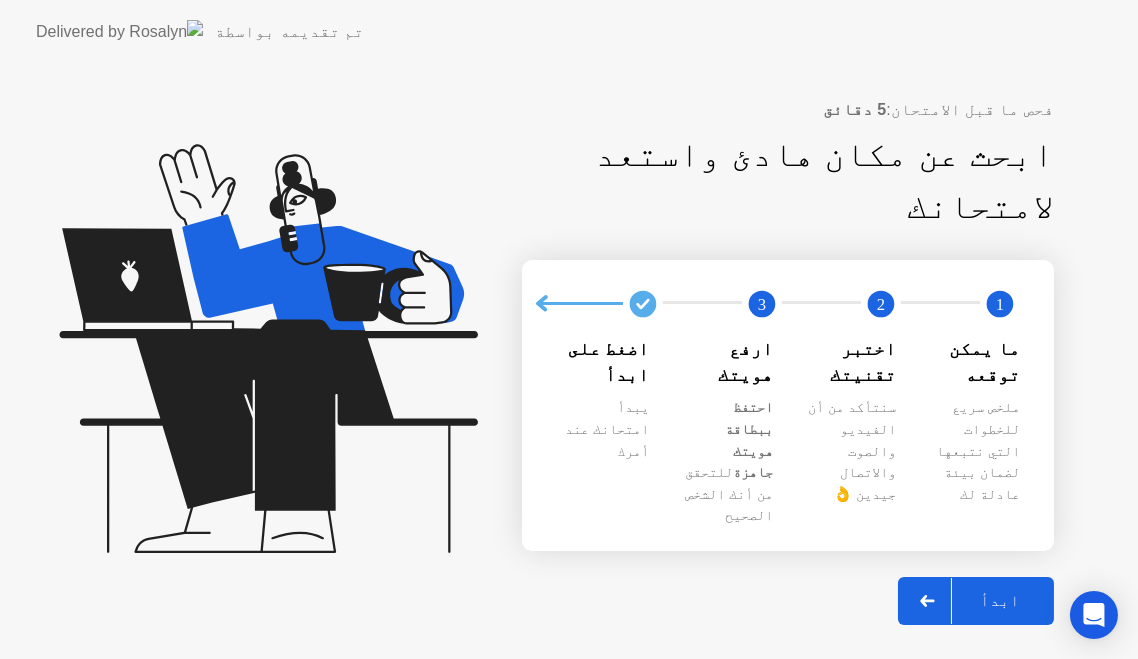 click on "ابدأ" 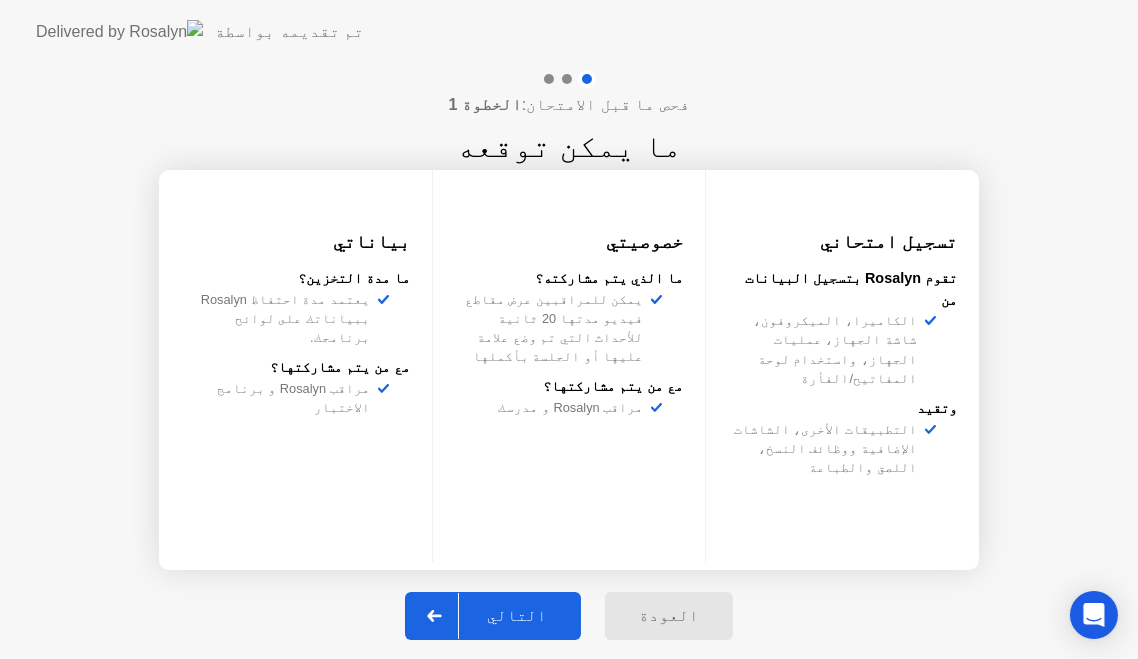 click on "التالي" 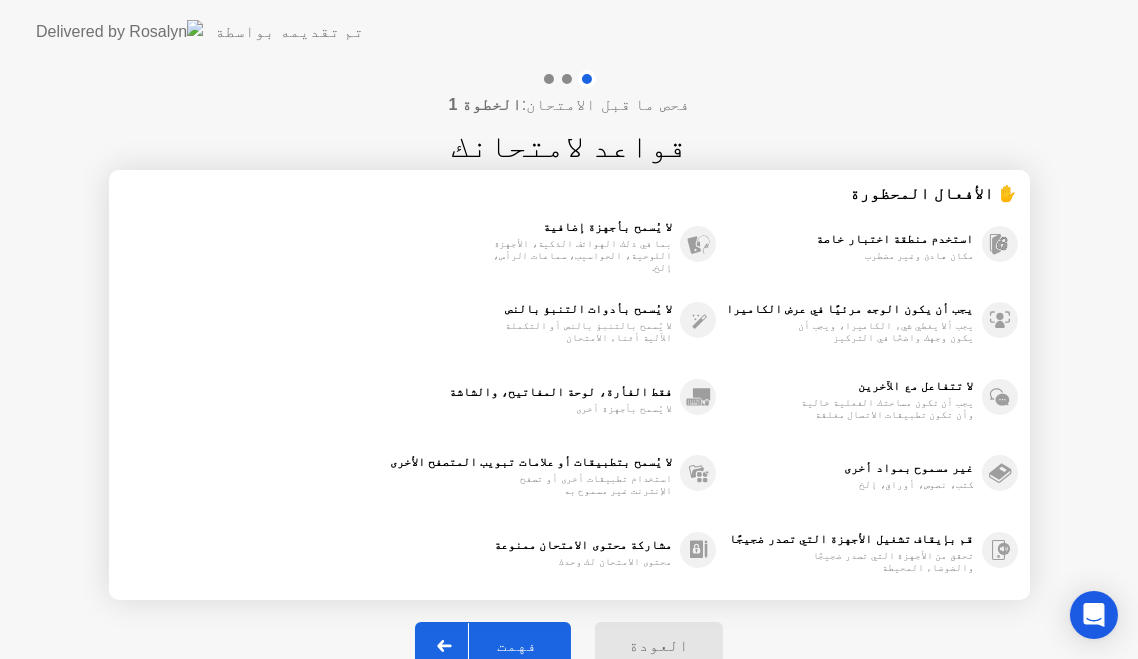 click on "فهمت" 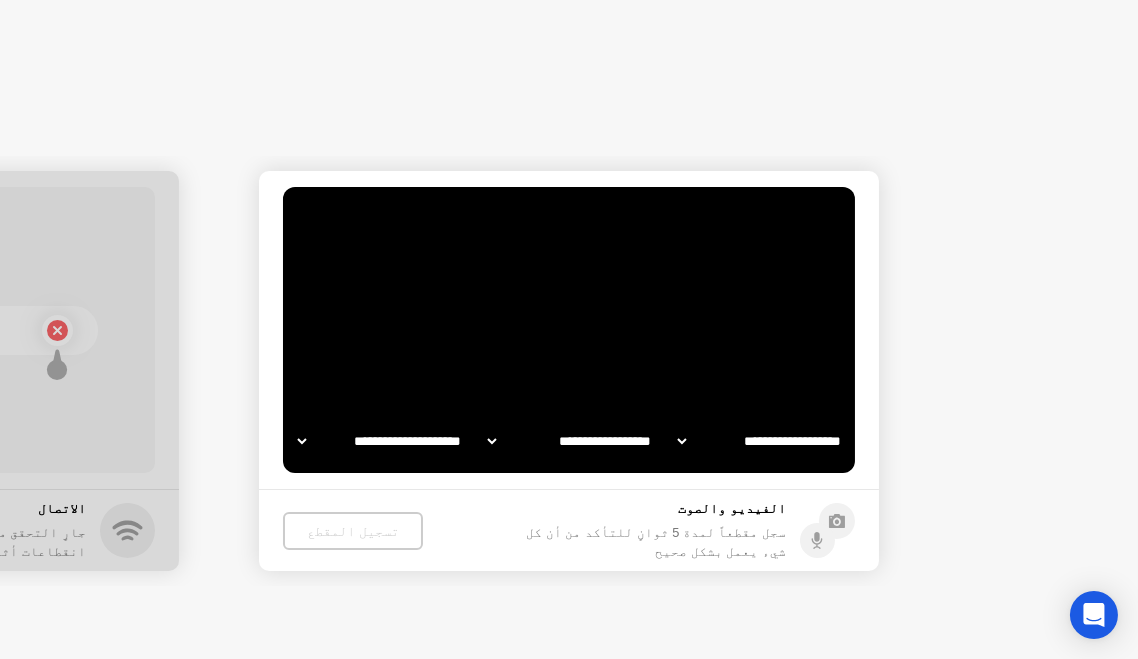 select on "**********" 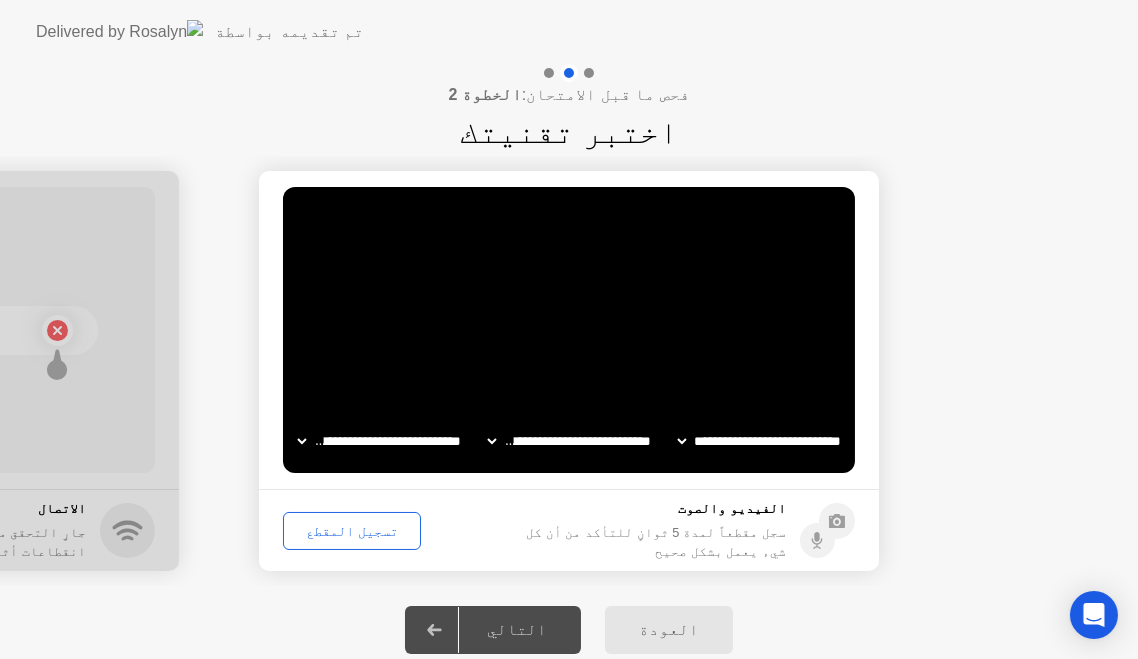 click 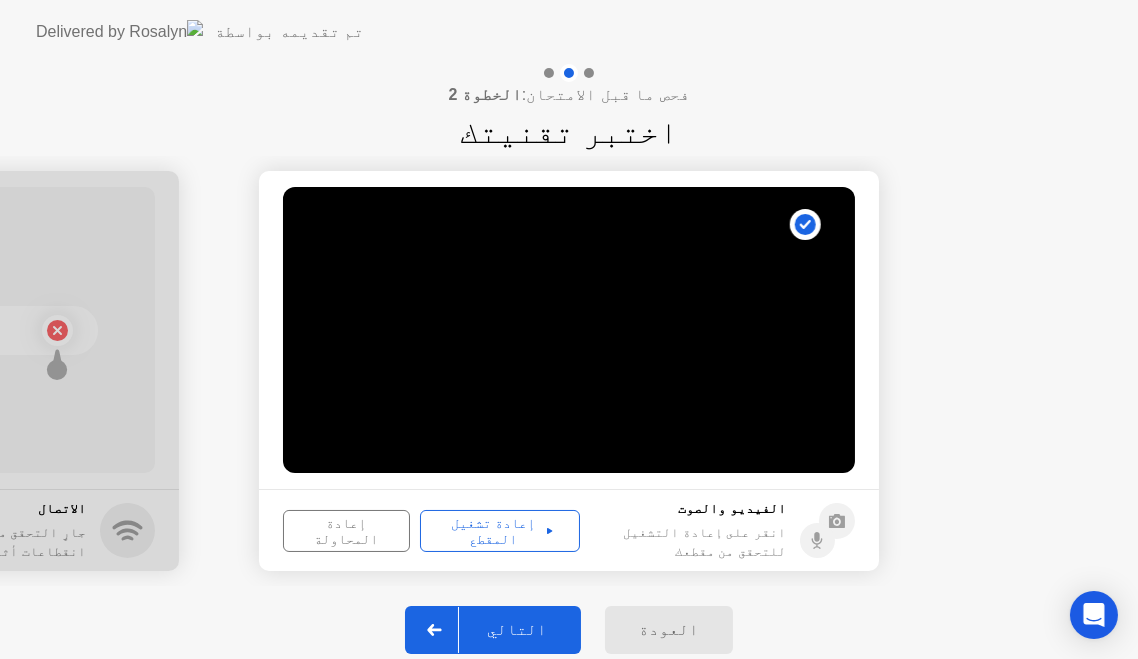 click on "التالي" 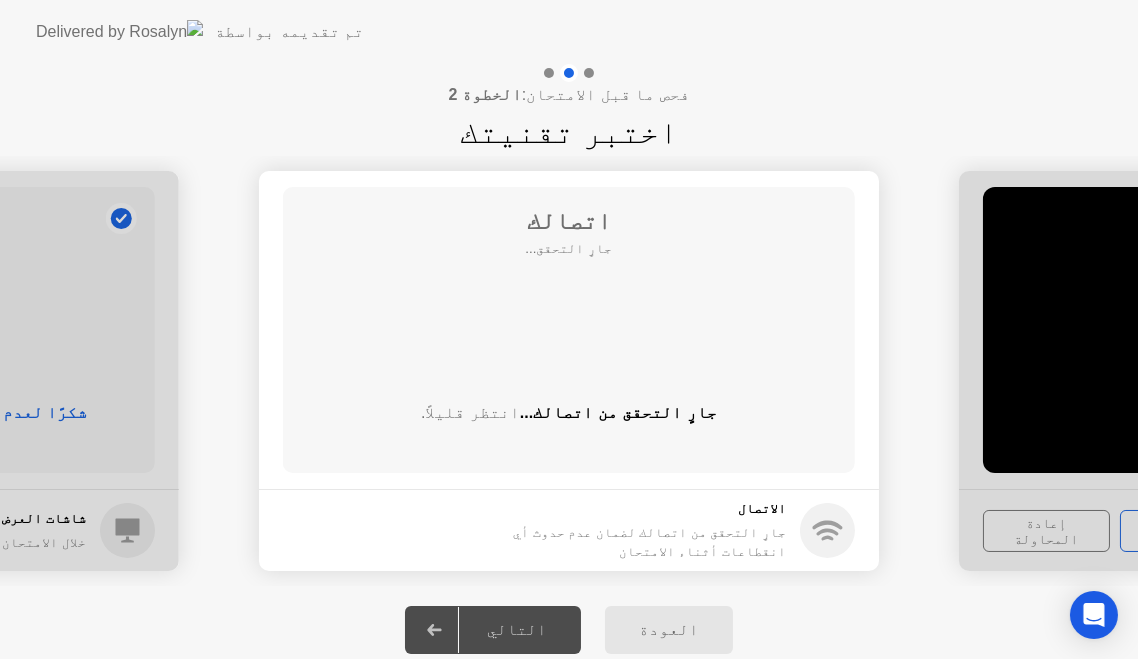 click on "العودة" 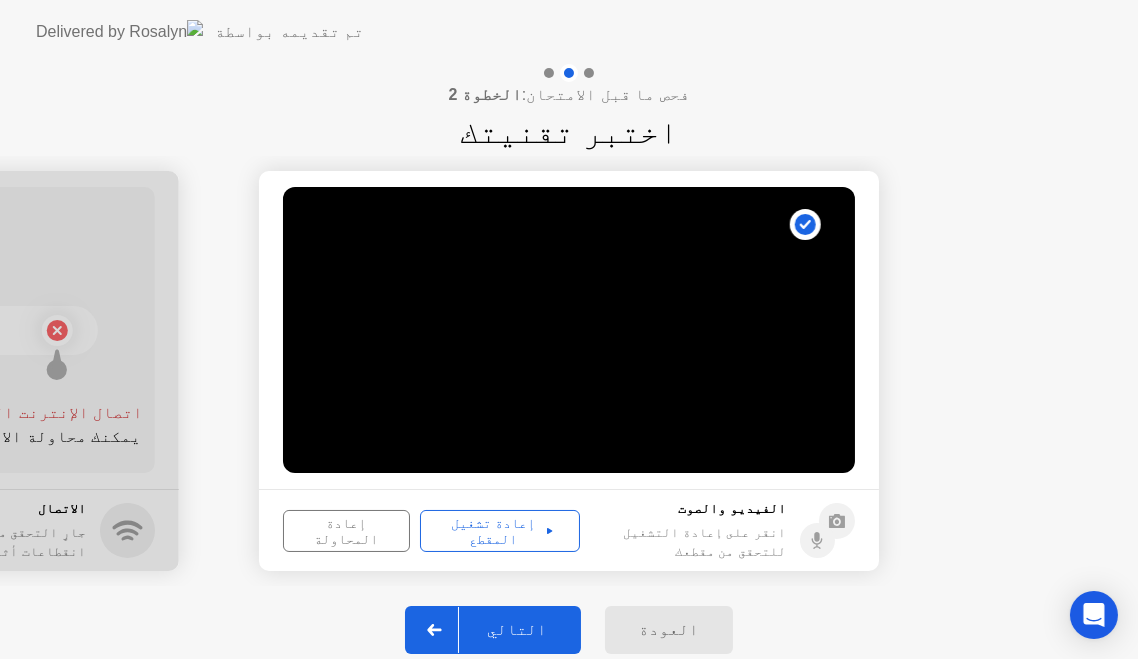 click on "إعادة المحاولة" 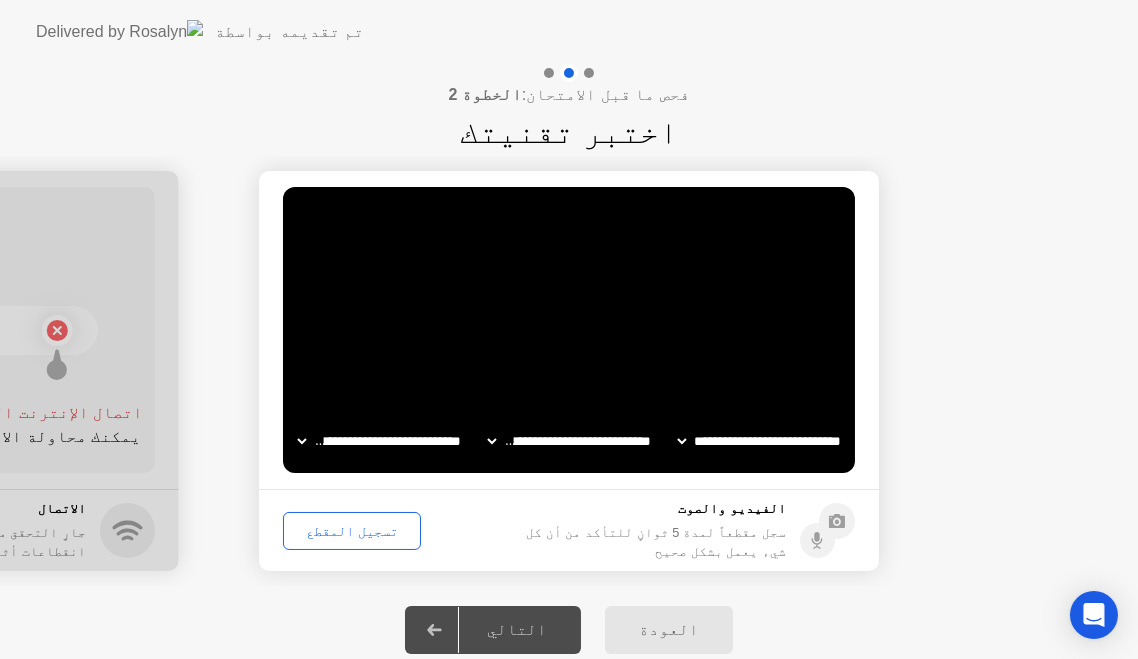 click on "تسجيل المقطع" 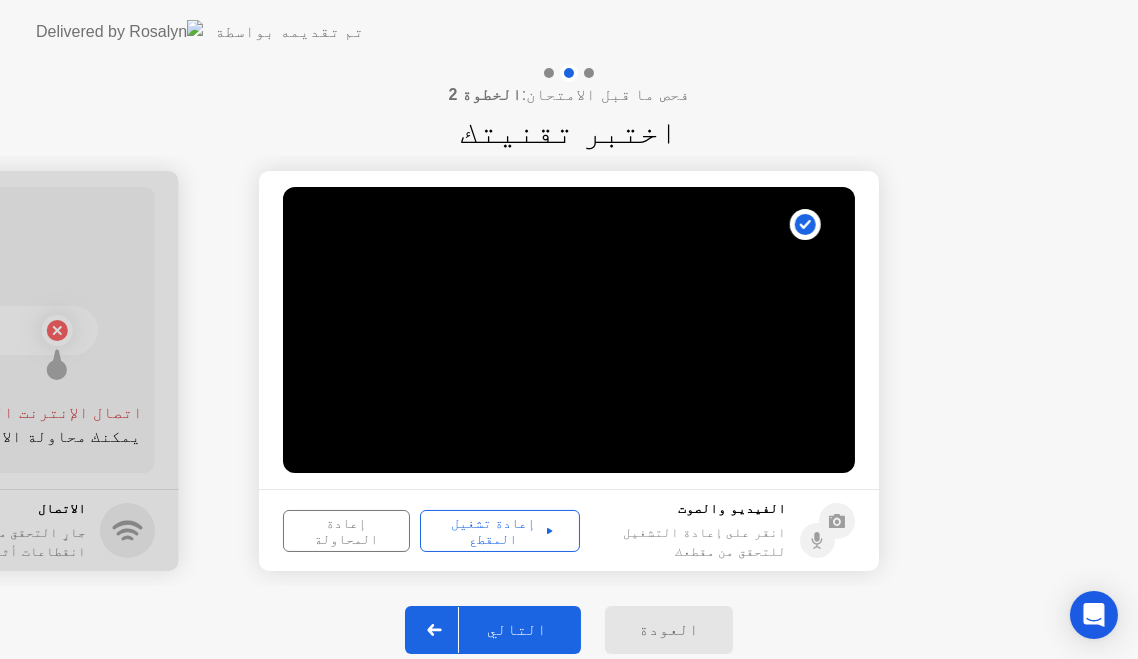 click on "إعادة تشغيل المقطع" 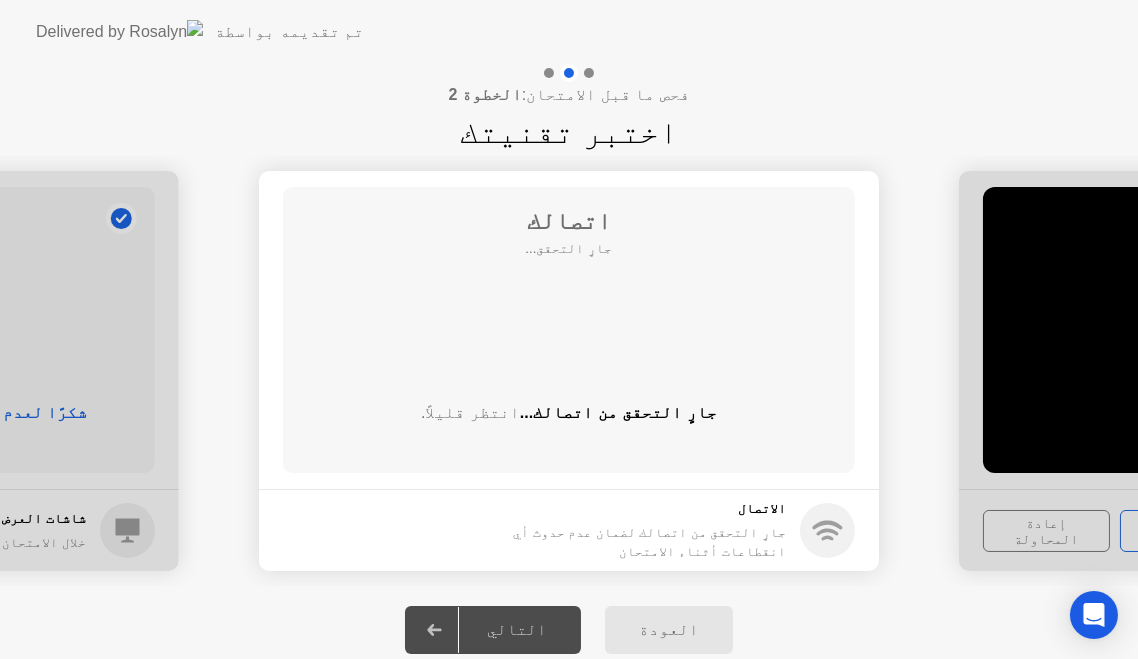 click 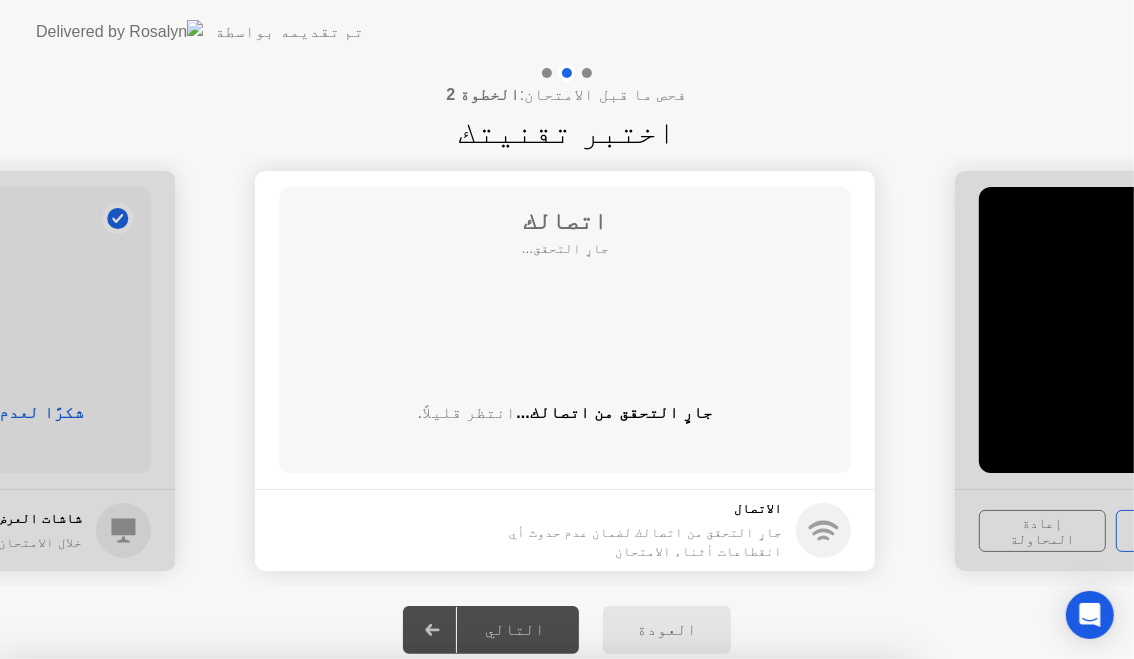 click on "نعم" at bounding box center [406, 772] 